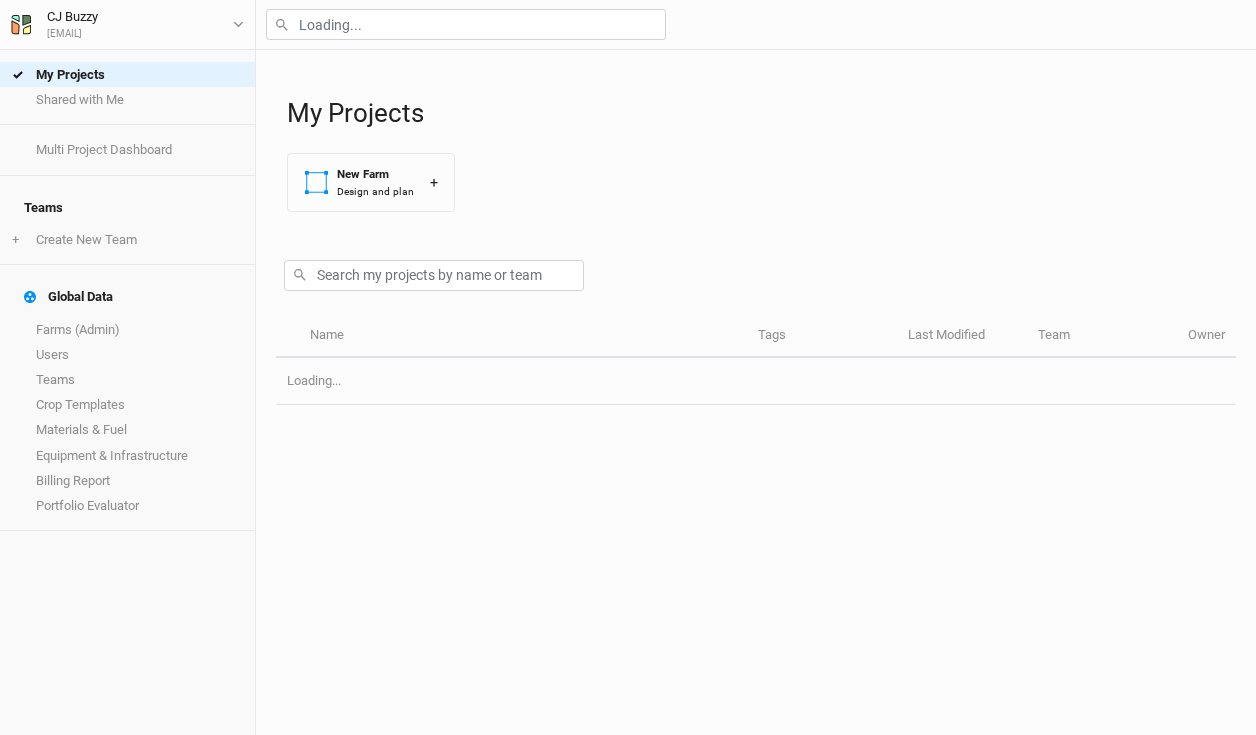 scroll, scrollTop: 0, scrollLeft: 0, axis: both 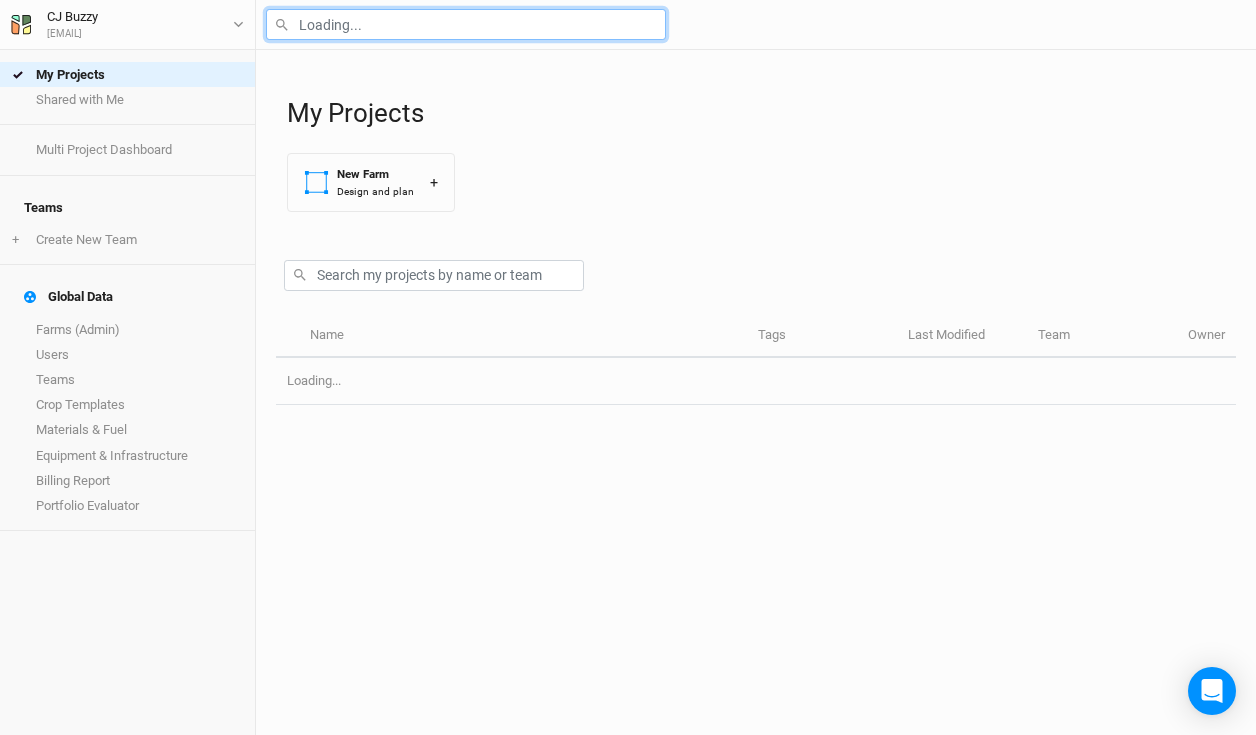 click at bounding box center (466, 24) 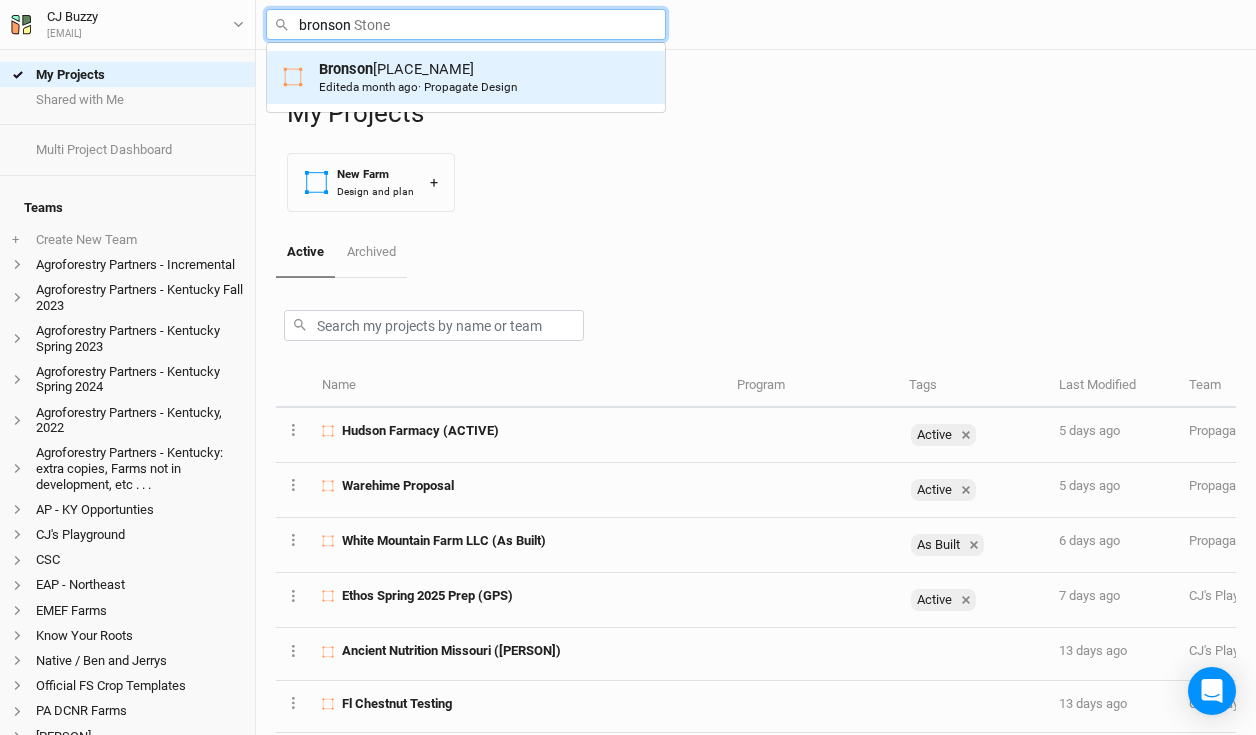 click on "a month ago" at bounding box center [385, 87] 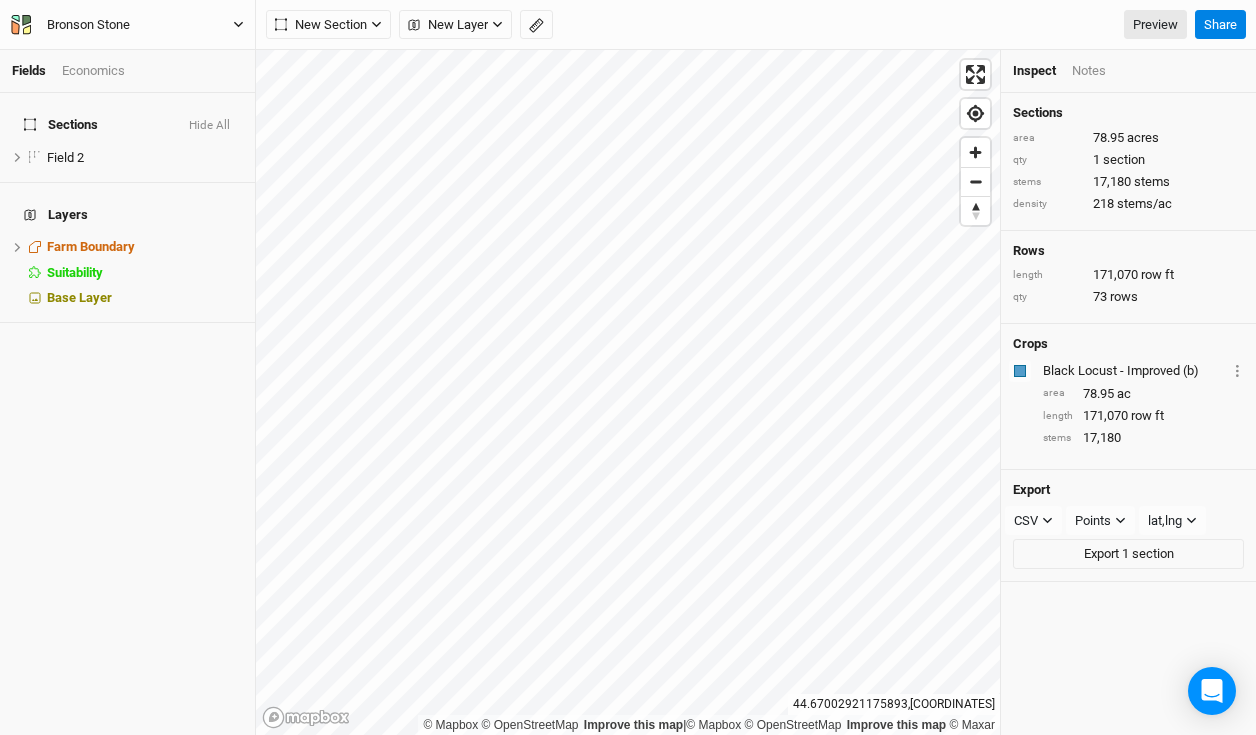 click on "Bronson Stone" at bounding box center [88, 25] 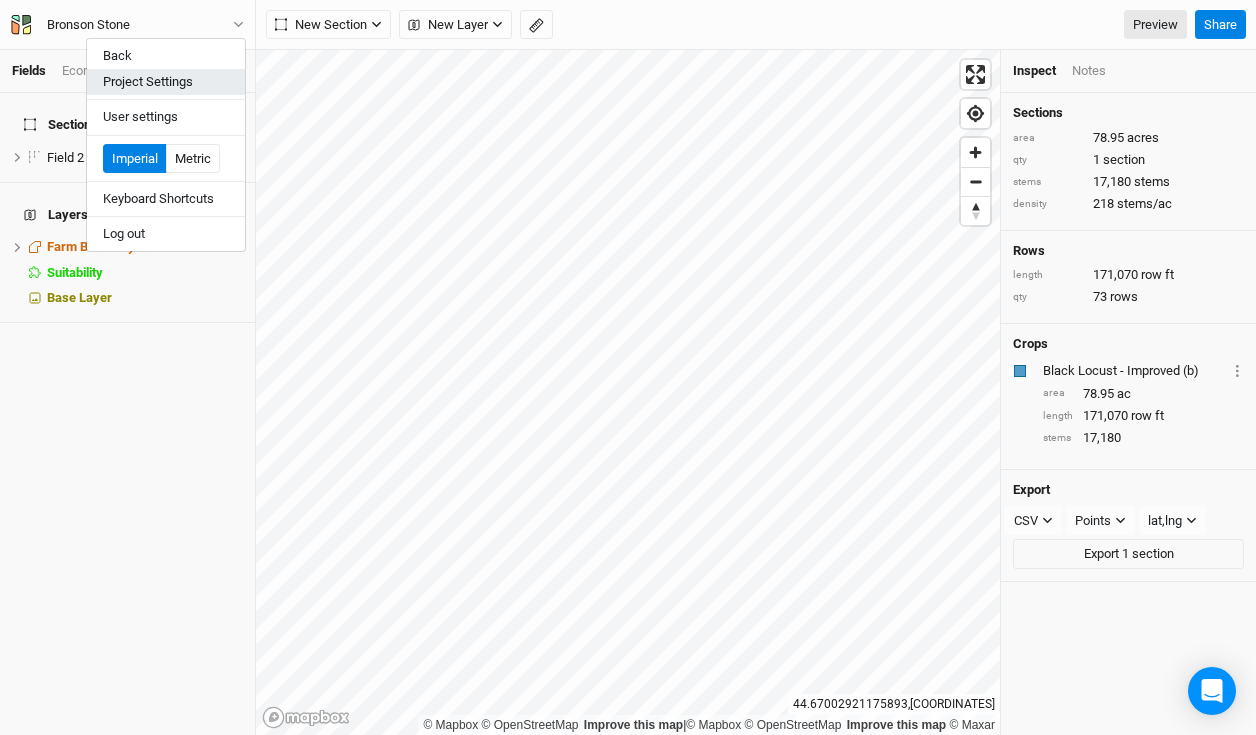 click on "Project Settings" at bounding box center [166, 82] 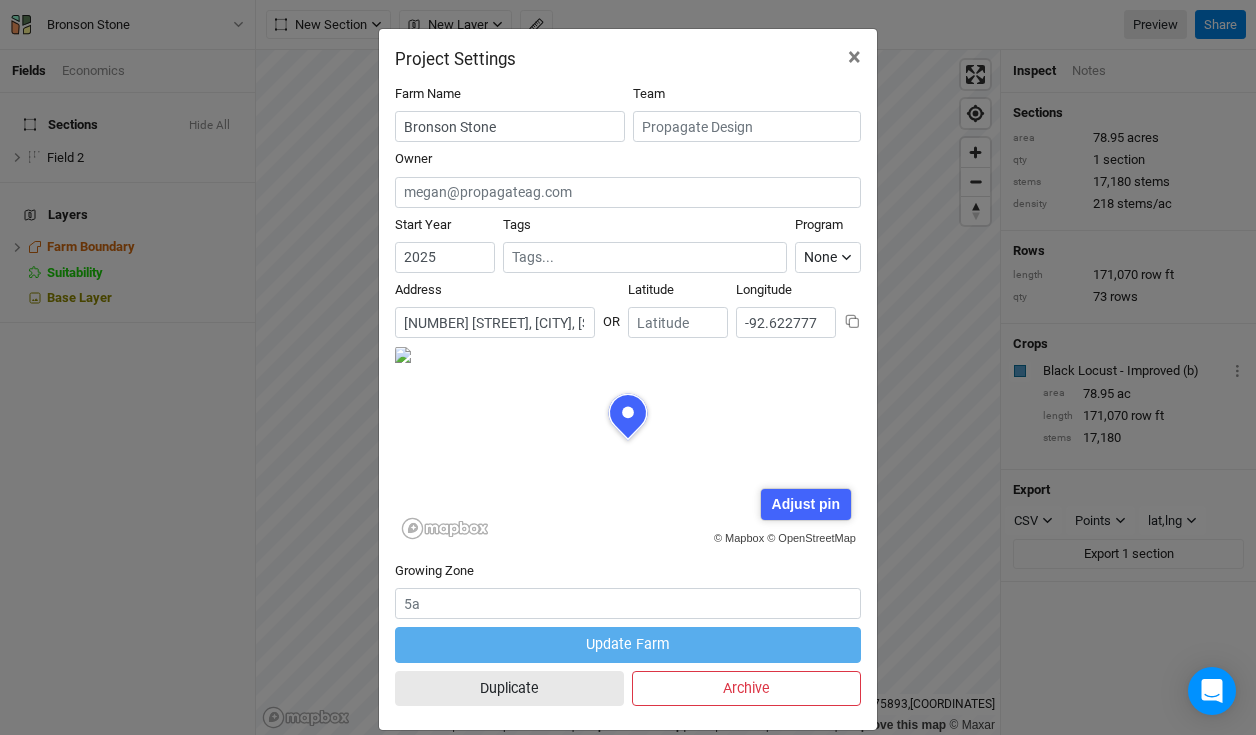 scroll, scrollTop: 100, scrollLeft: 233, axis: both 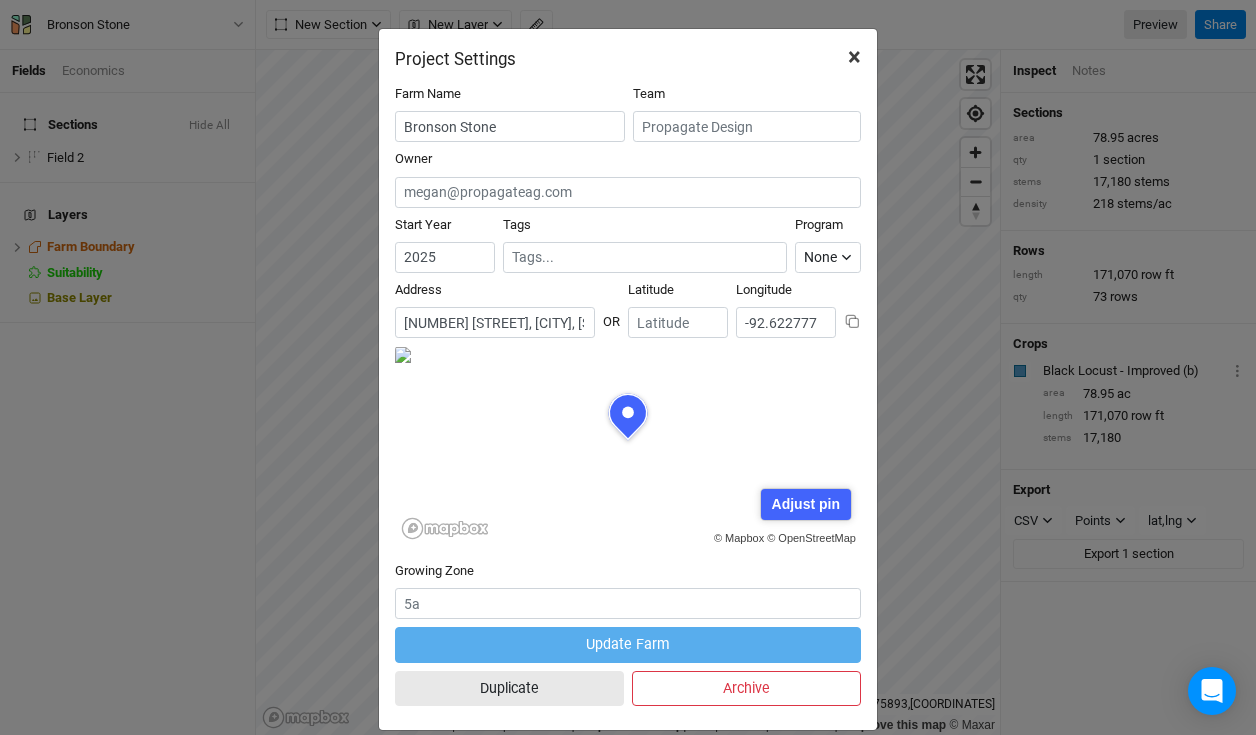 click on "×" at bounding box center [854, 57] 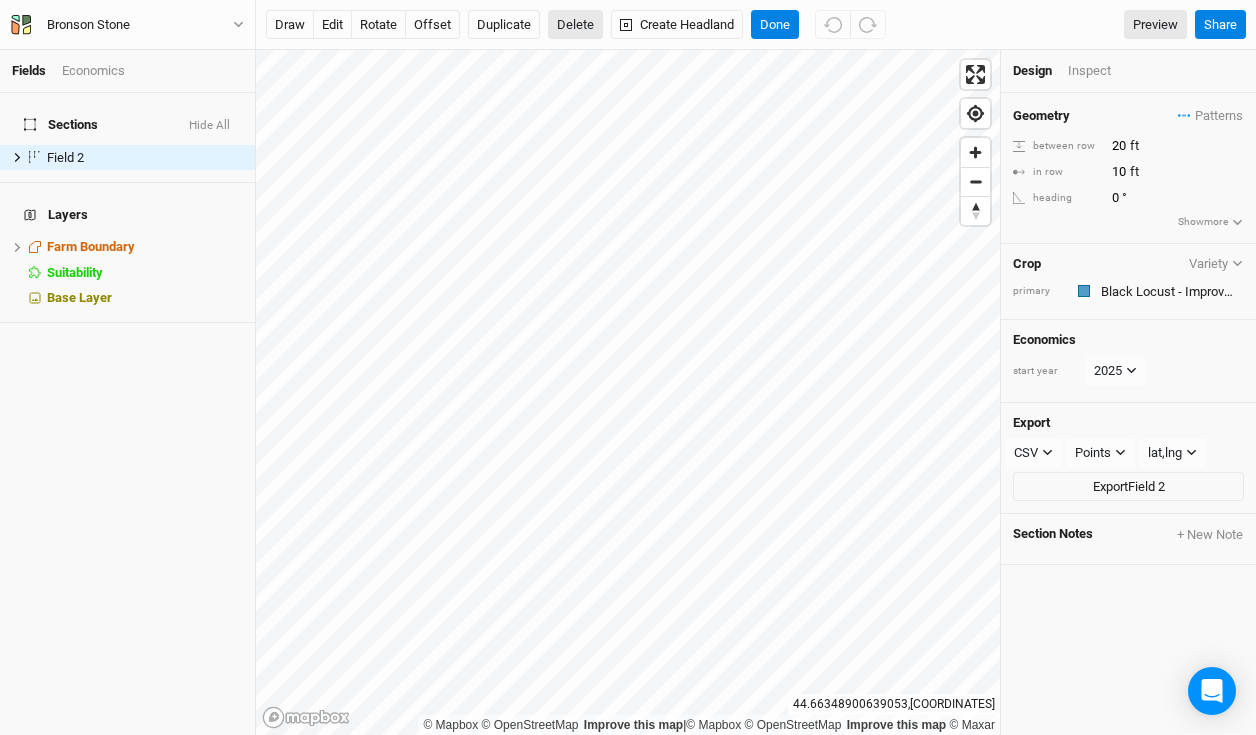 click on "Delete" at bounding box center [575, 25] 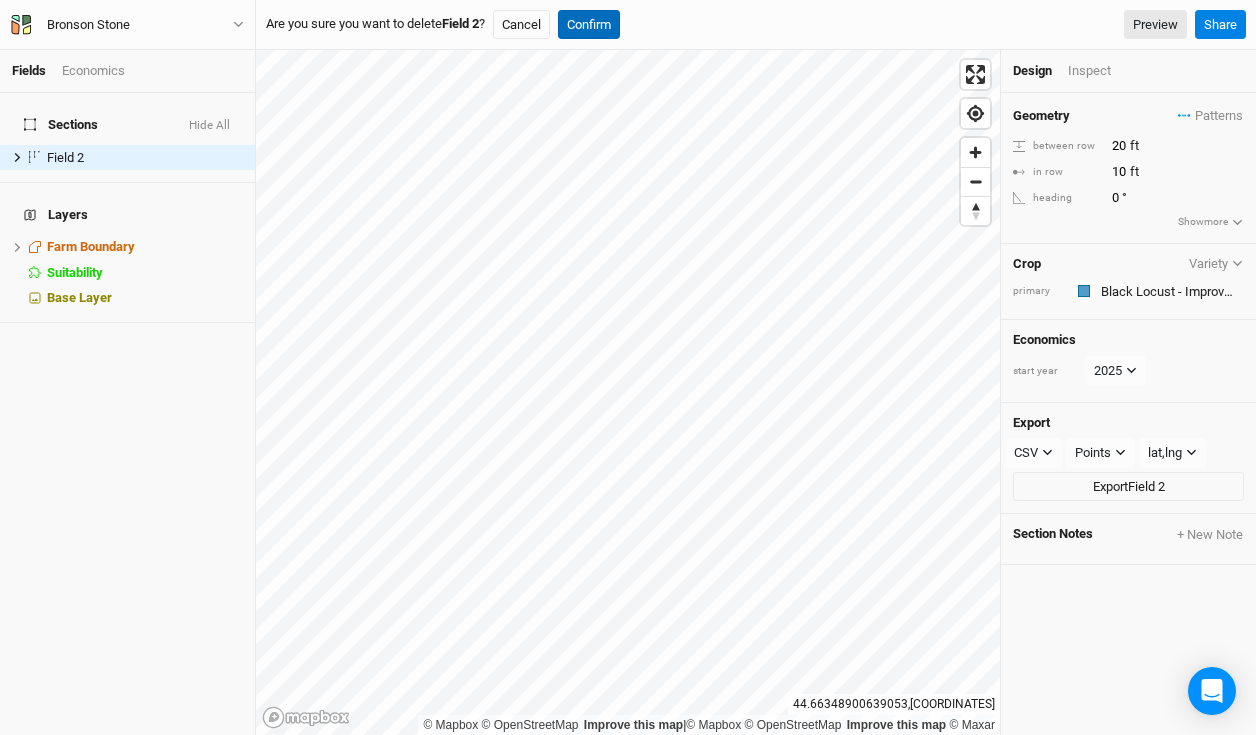 click on "Confirm" at bounding box center [589, 25] 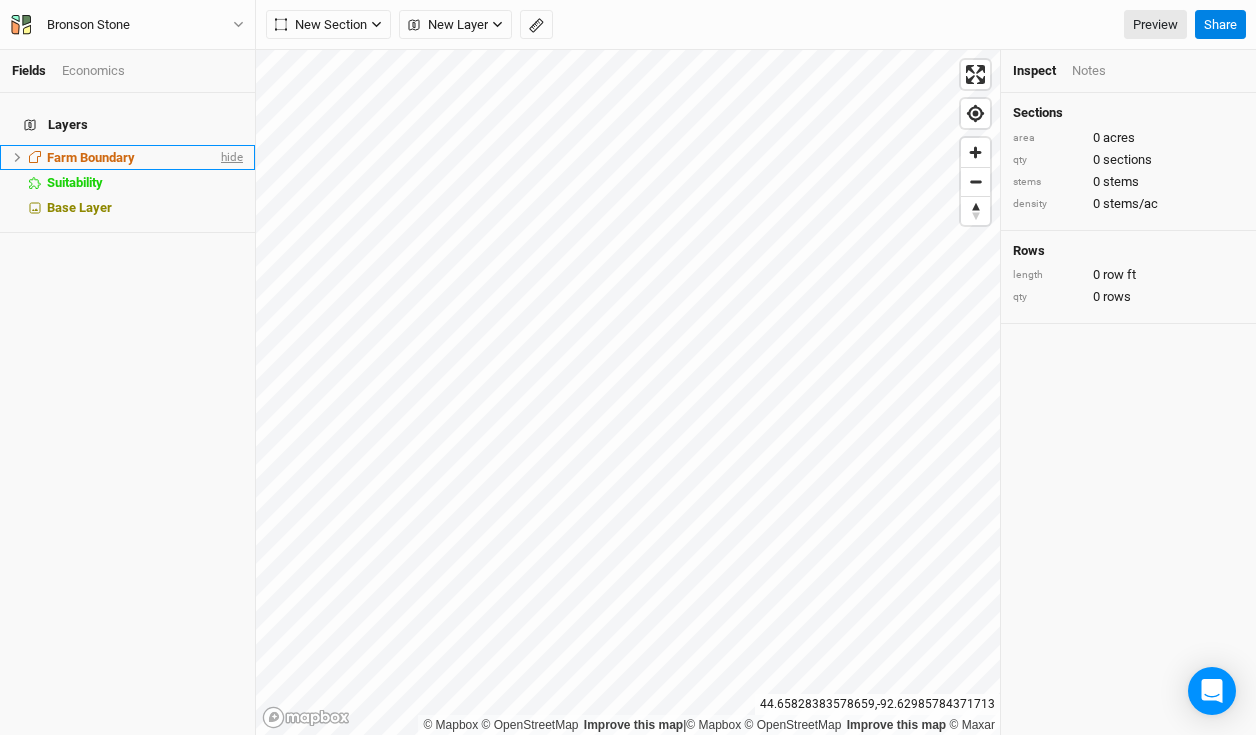 click on "hide" at bounding box center [230, 157] 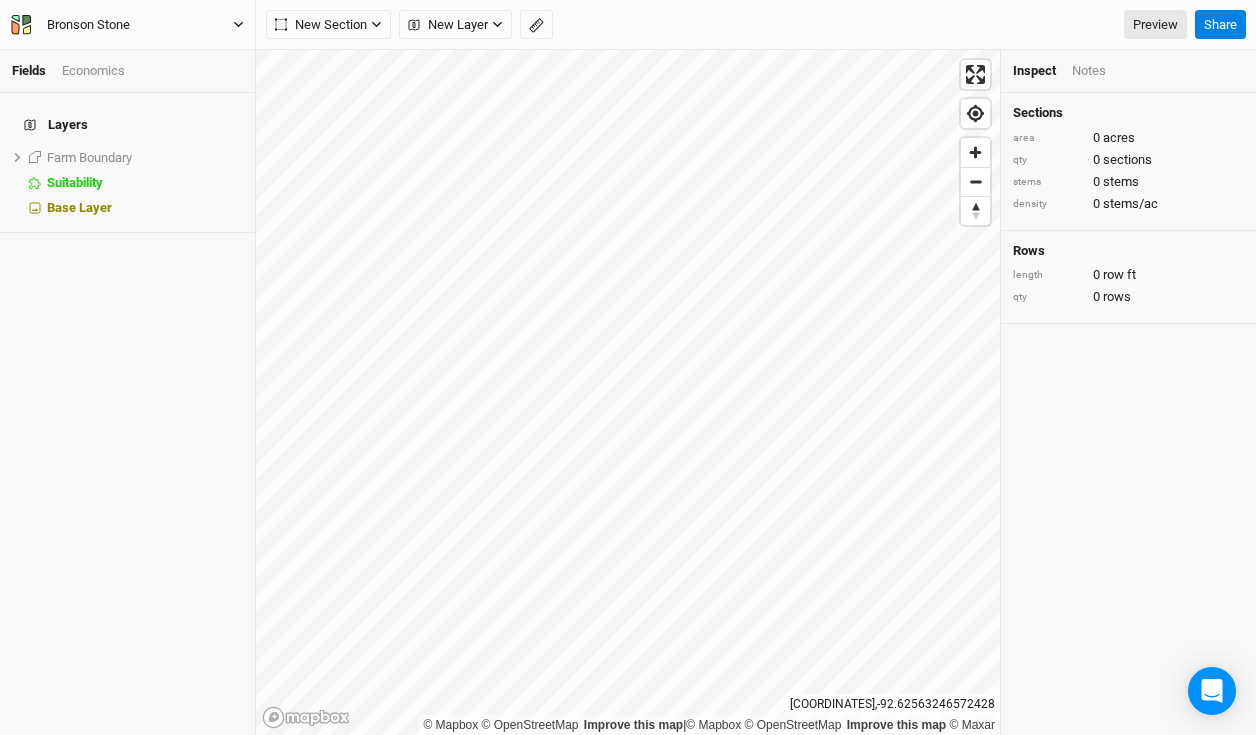 click on "Bronson Stone" at bounding box center [127, 25] 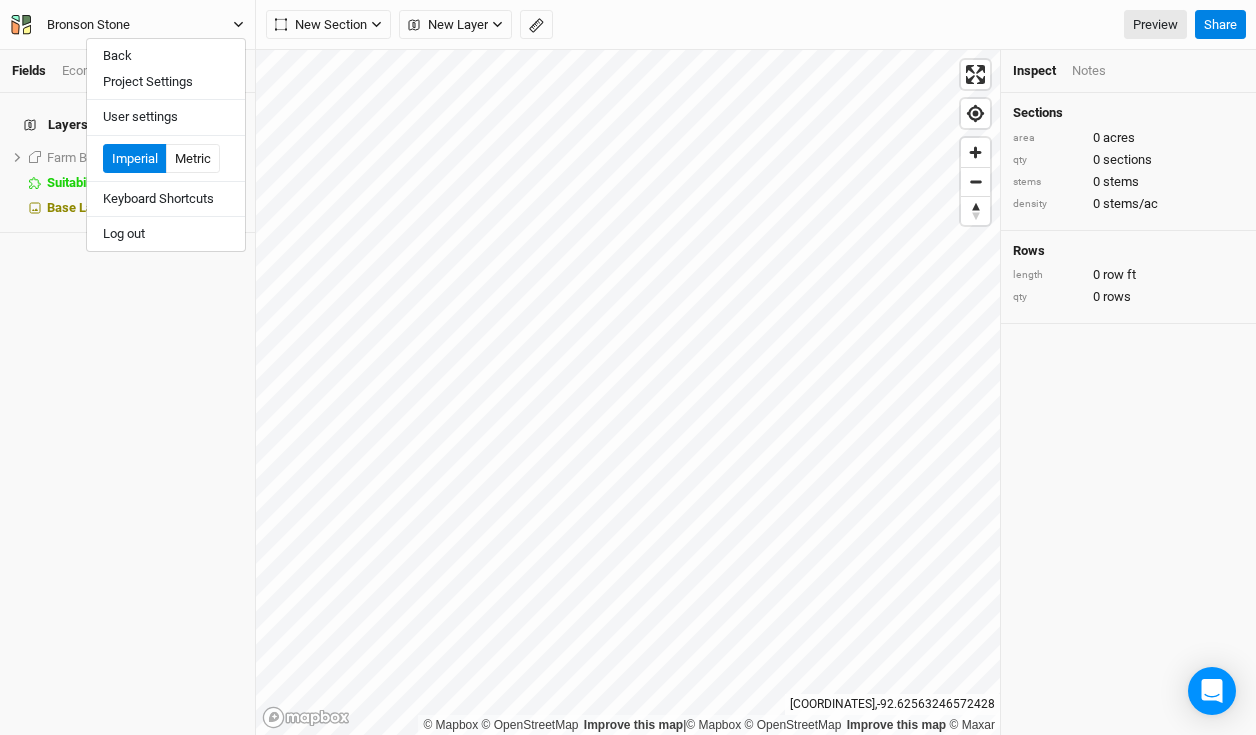 click on "Bronson Stone" at bounding box center [127, 25] 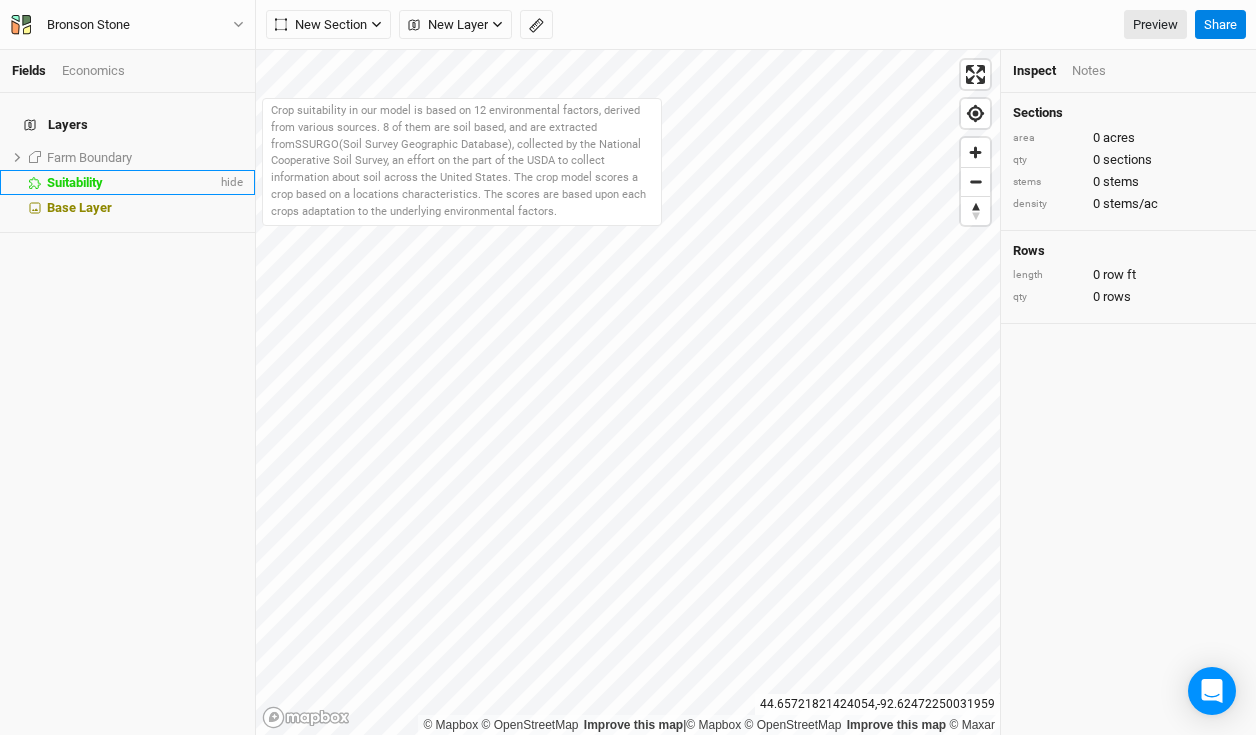 click on "Suitability" at bounding box center [75, 182] 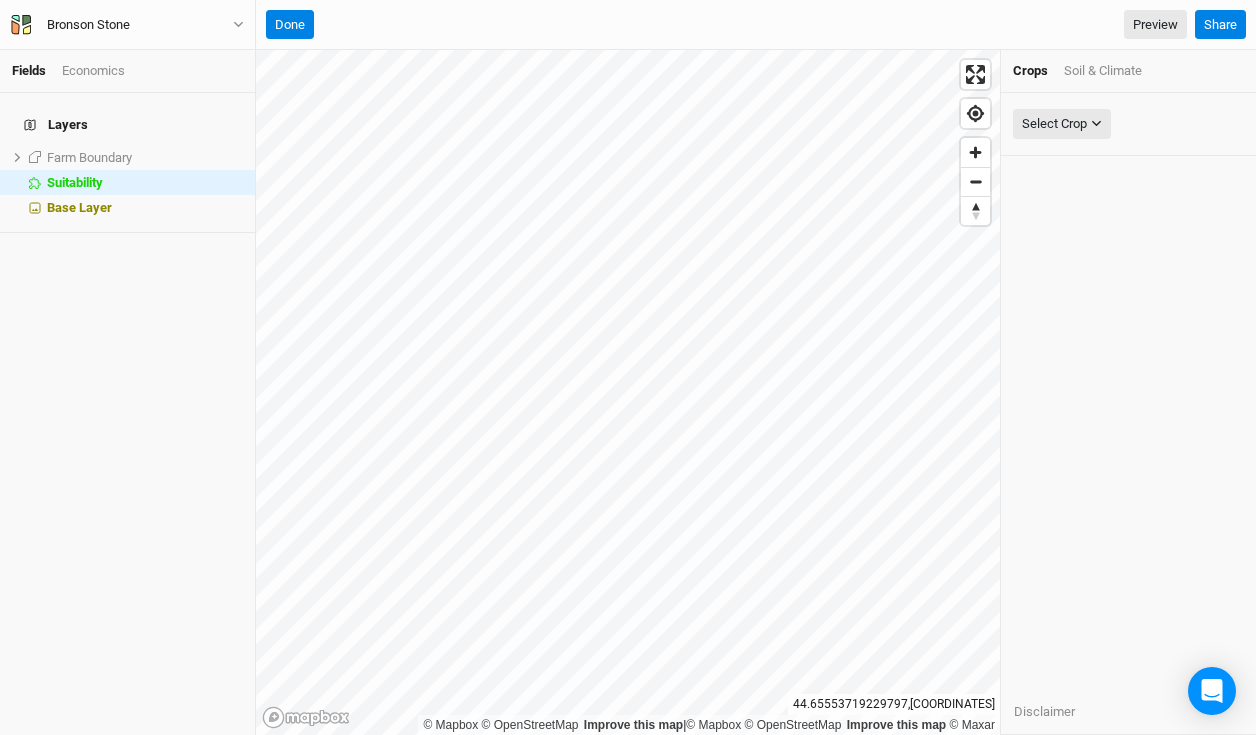 click on "Soil & Climate" at bounding box center (1103, 71) 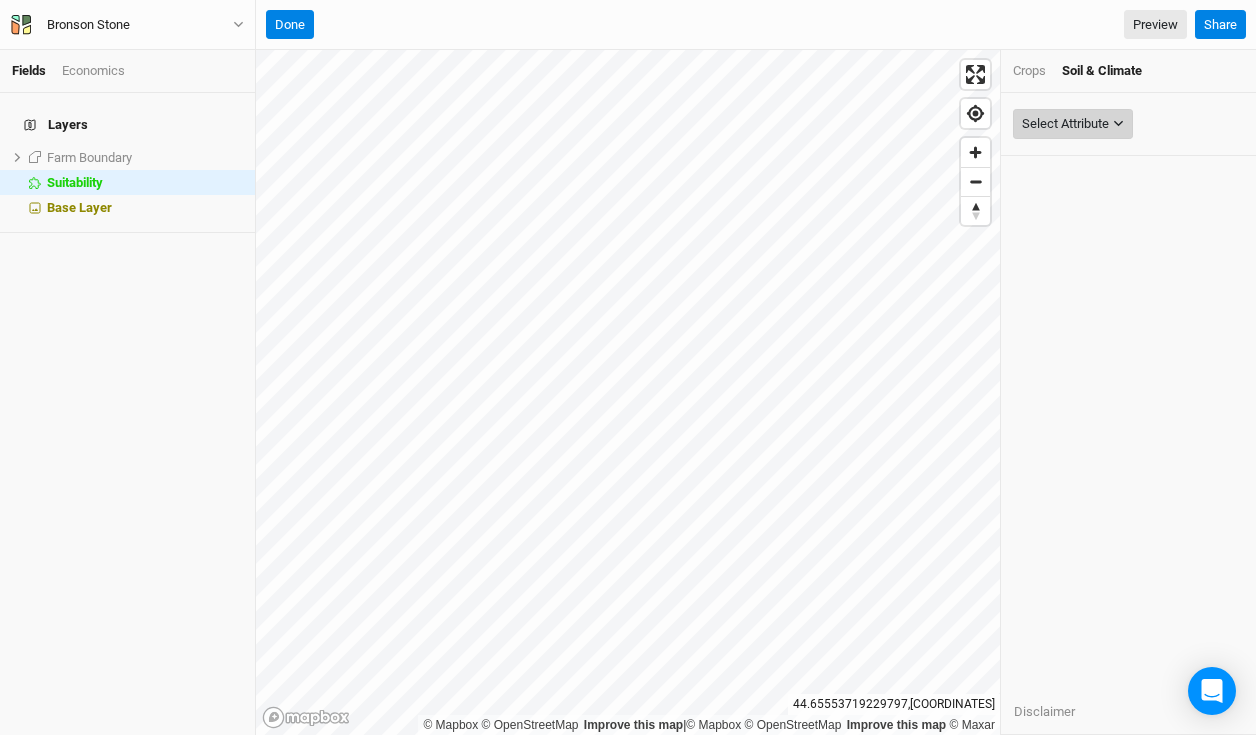 click on "Select Attribute" at bounding box center [1065, 124] 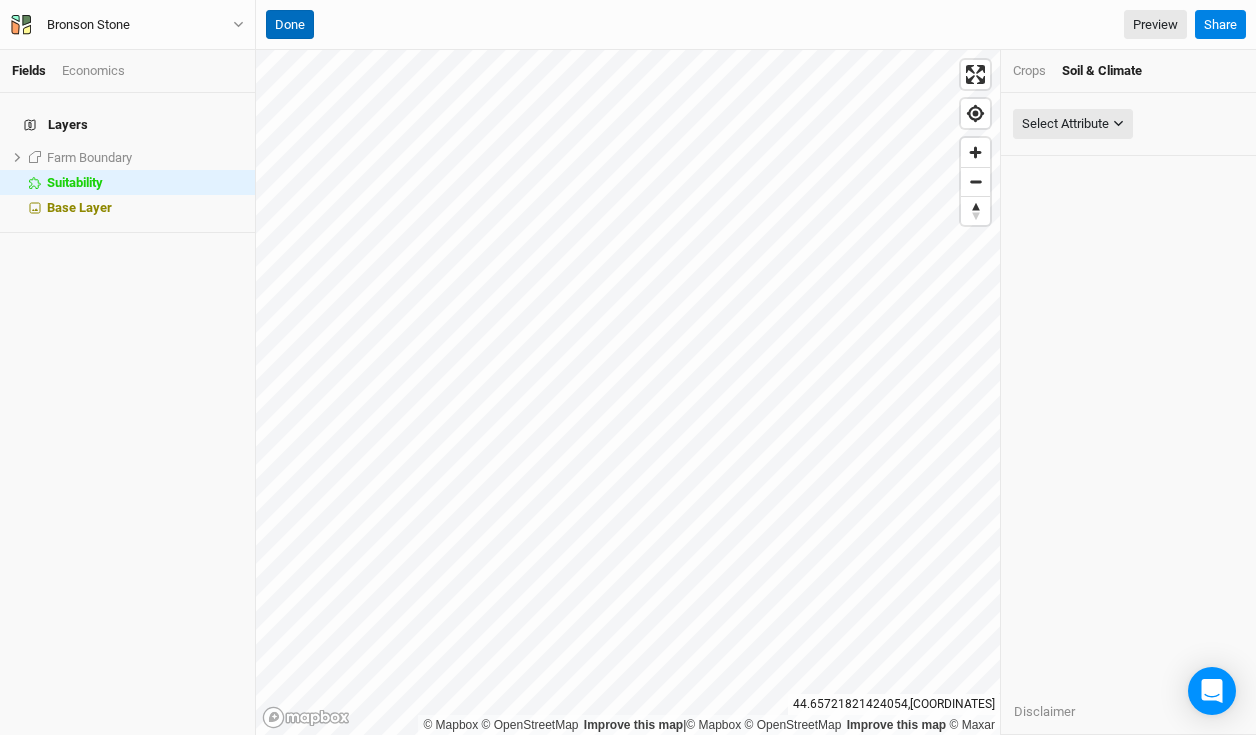 click on "Done" at bounding box center [290, 25] 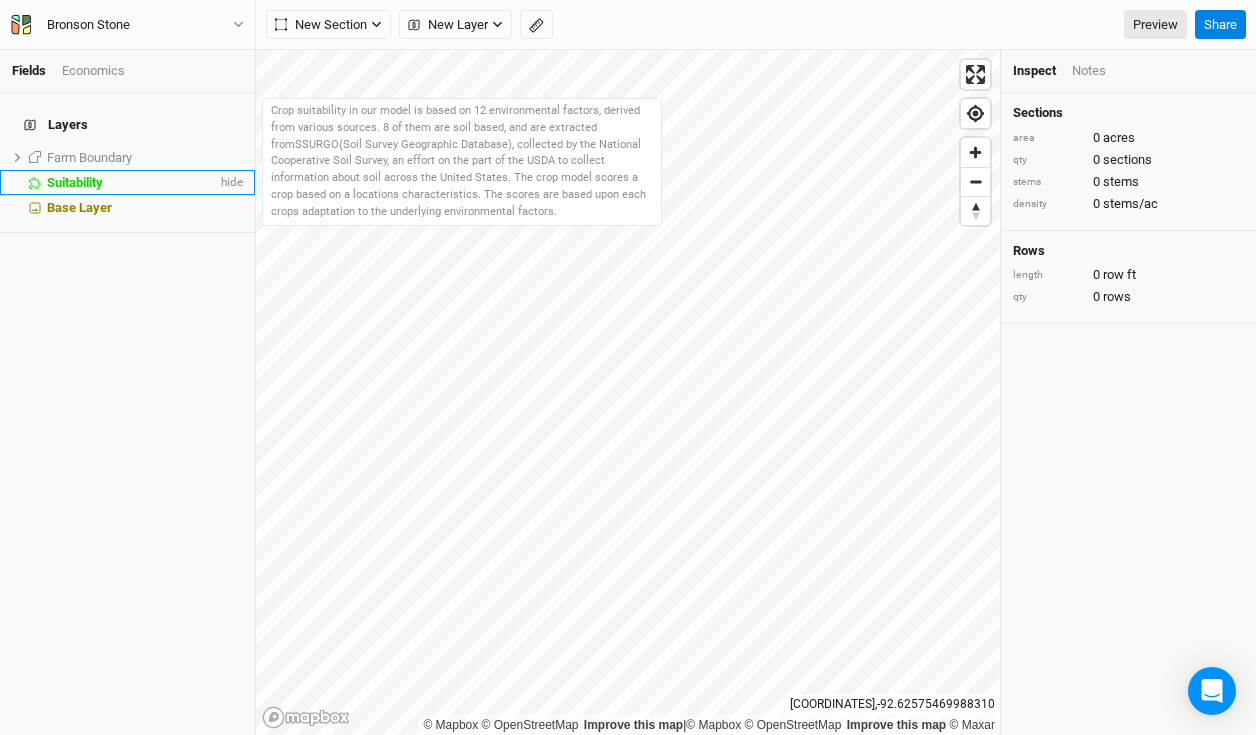 click on "Suitability" at bounding box center (132, 183) 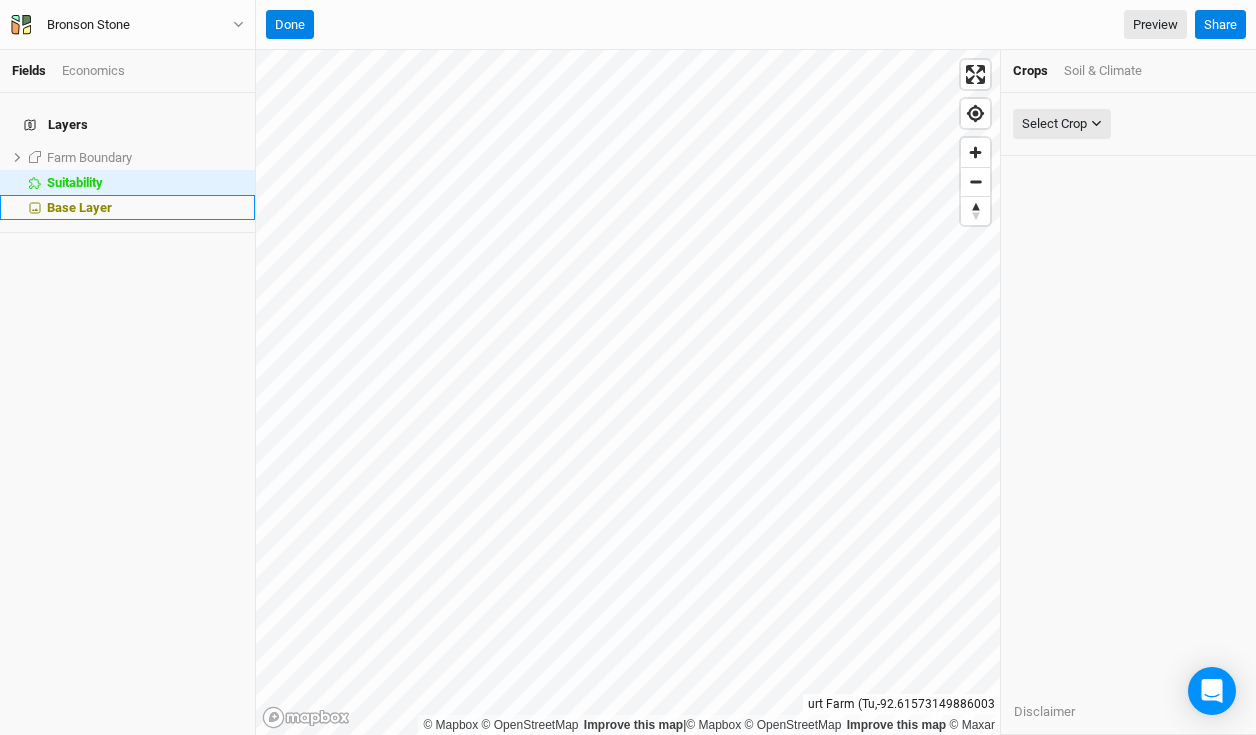 click on "Base Layer" at bounding box center (79, 207) 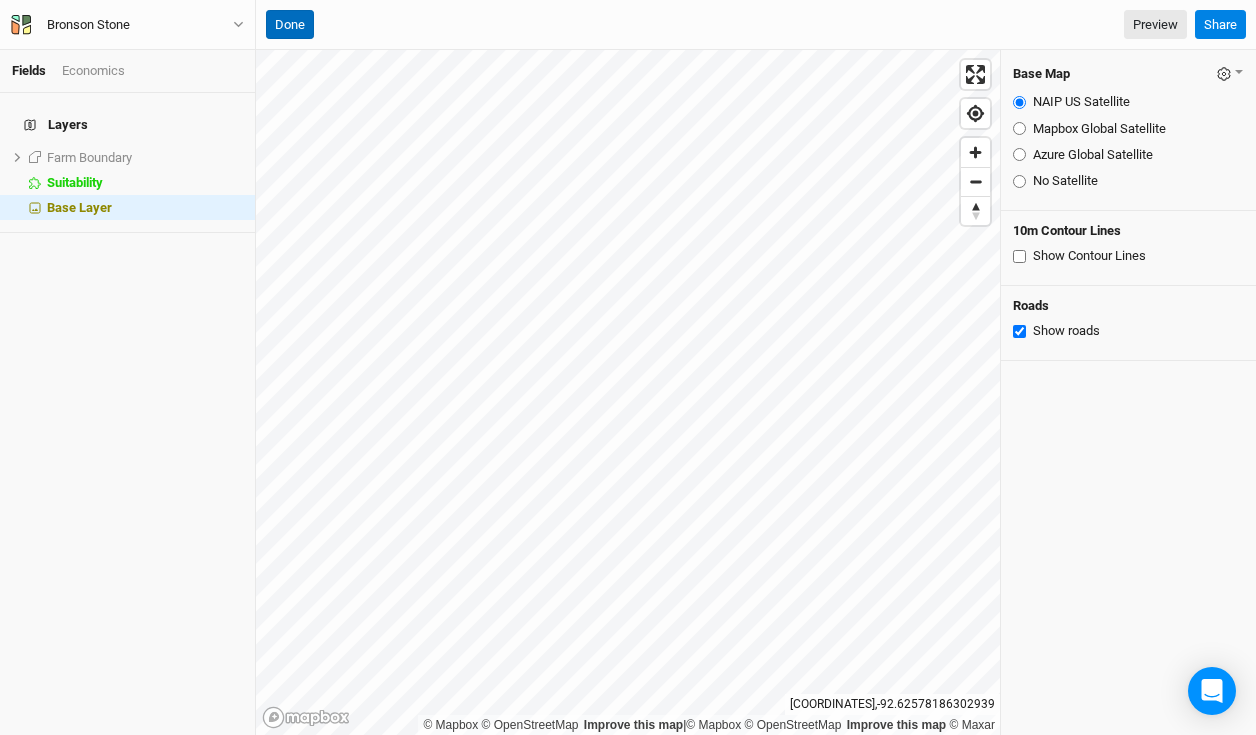 click on "Done" at bounding box center [290, 25] 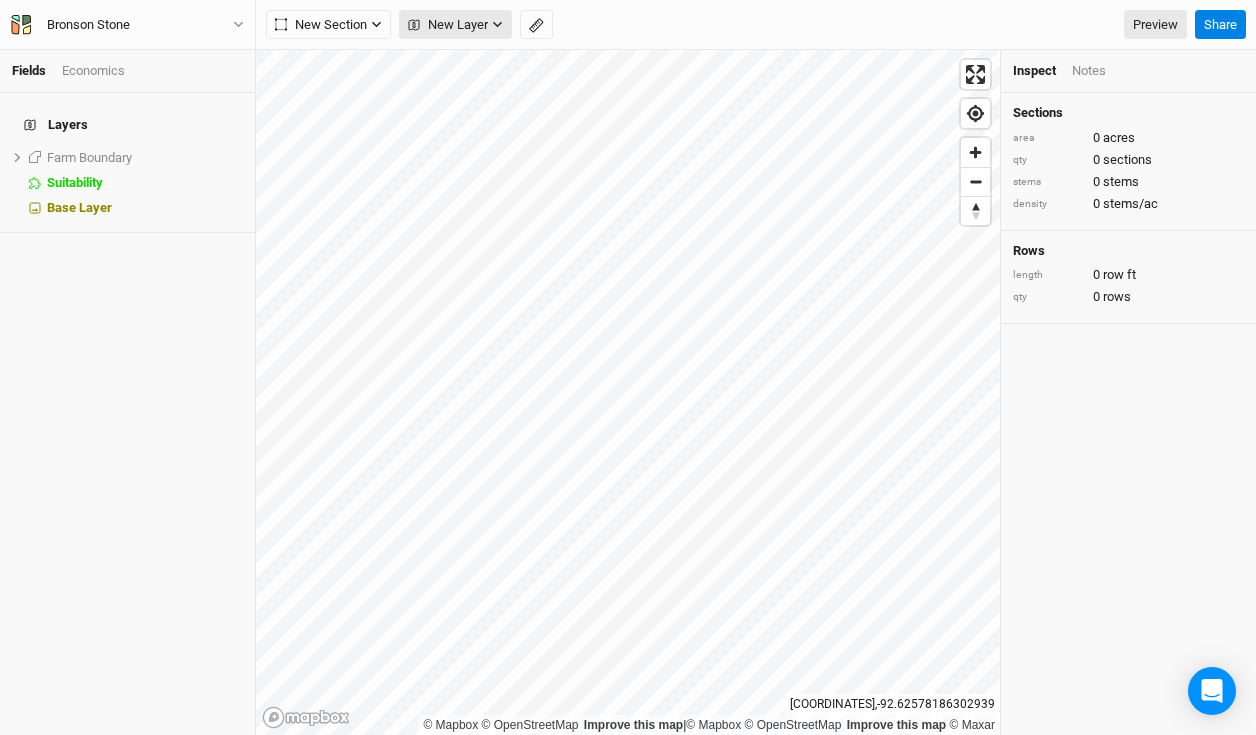 click on "New Layer" at bounding box center [448, 25] 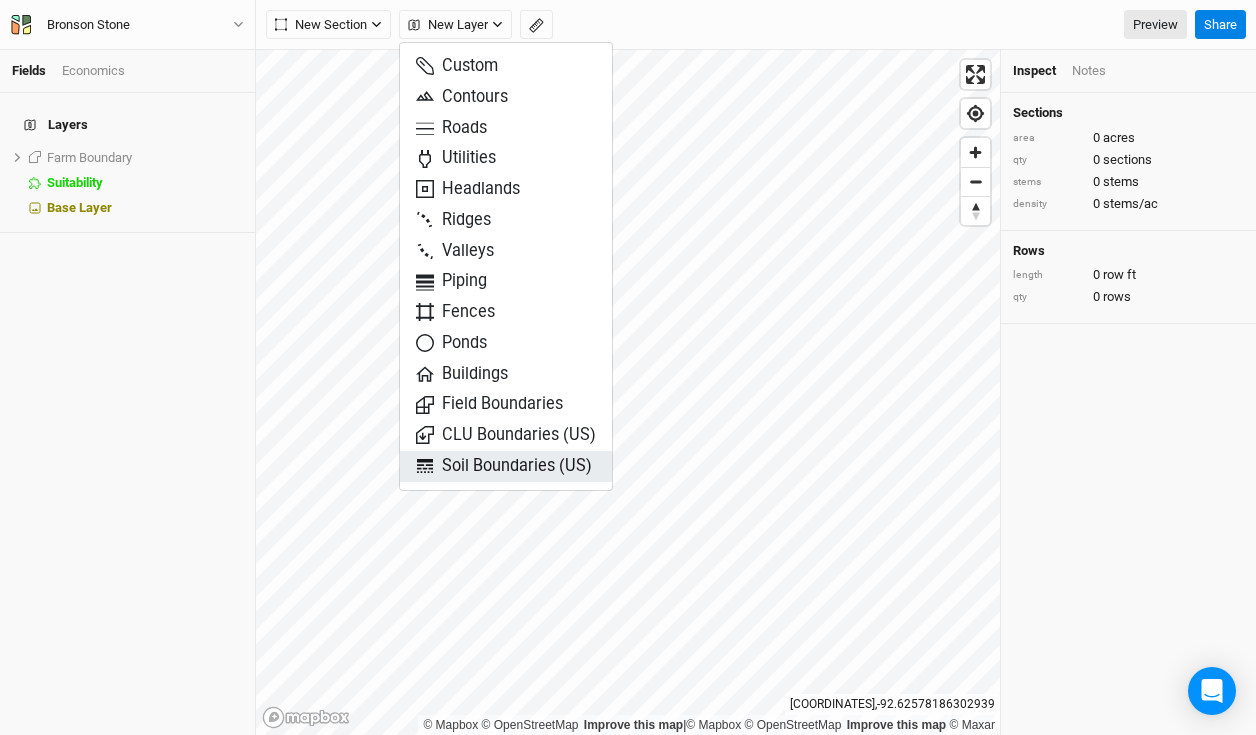 click on "Soil Boundaries (US)" at bounding box center (504, 466) 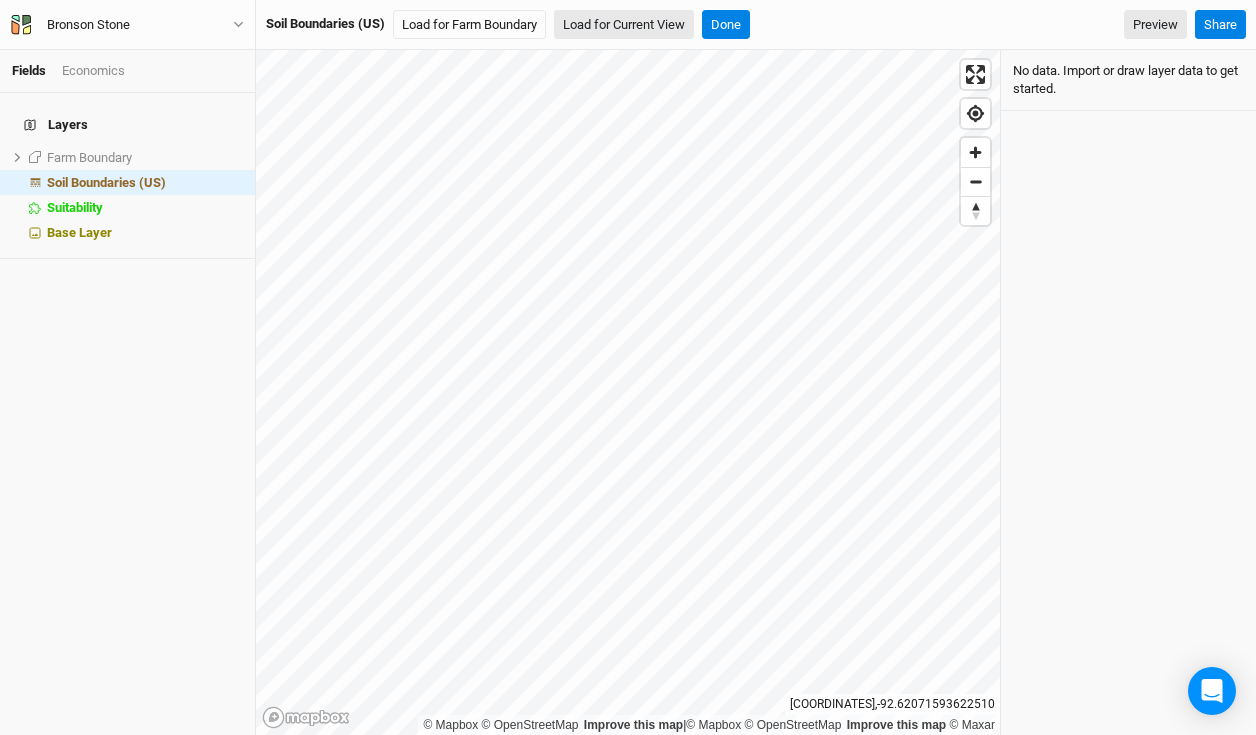 click on "Load for Current View" at bounding box center (624, 25) 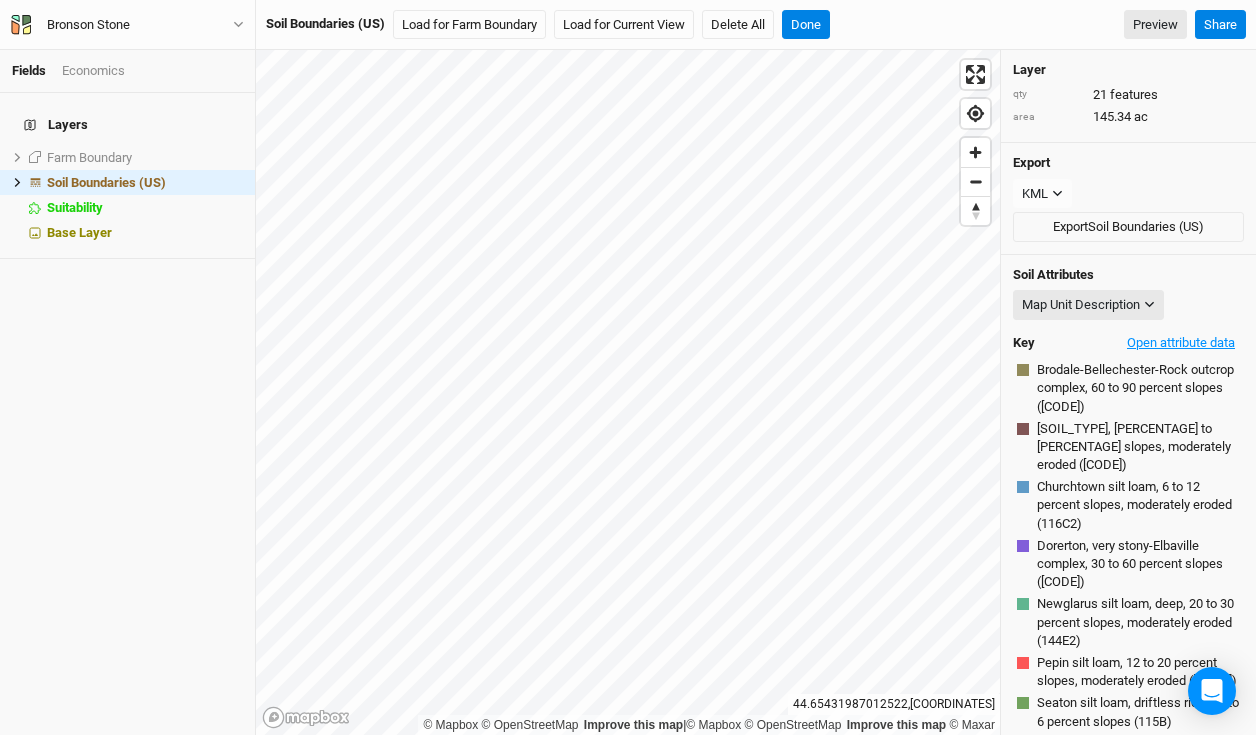 click on "Open attribute data" at bounding box center [1181, 343] 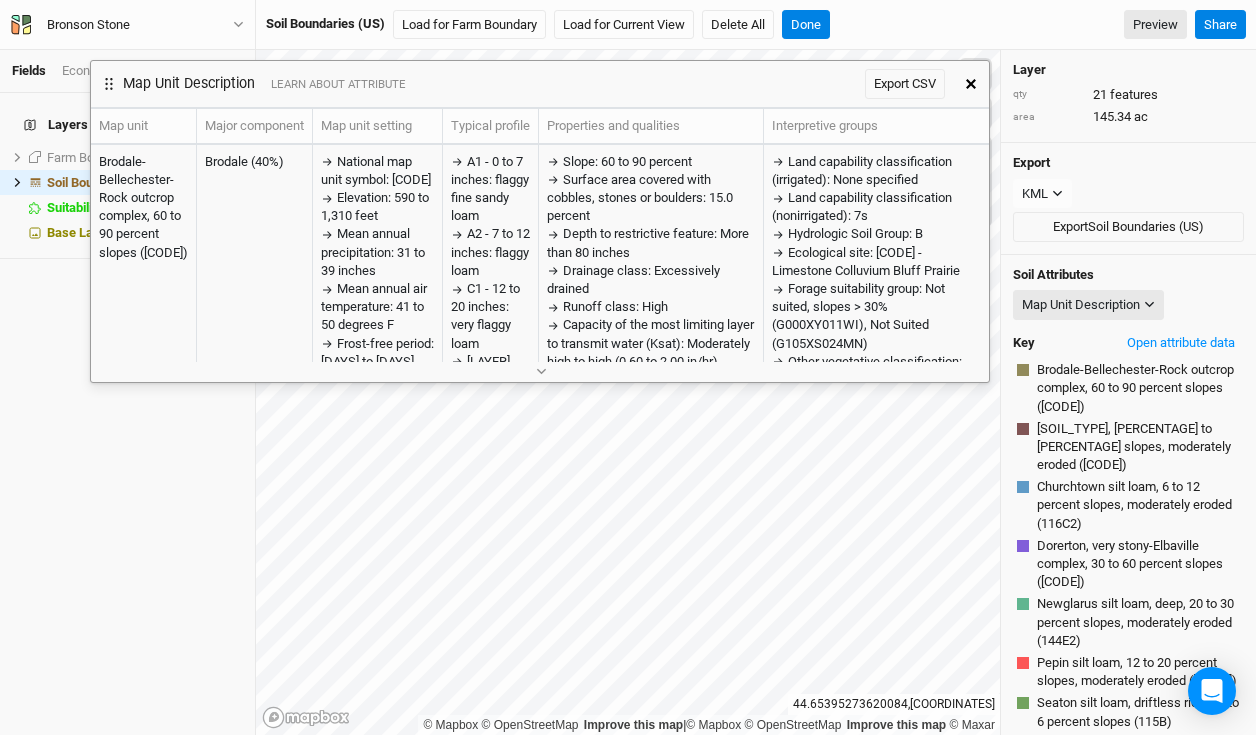click at bounding box center (971, 84) 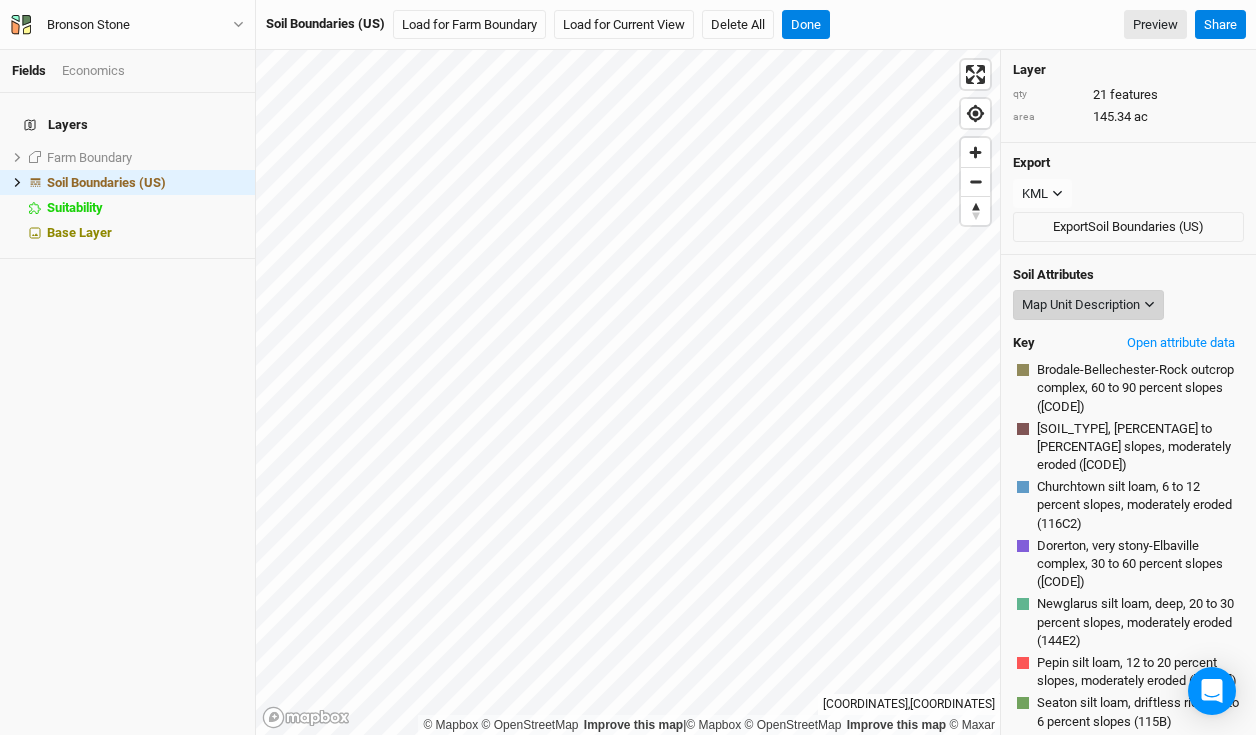 click on "Map Unit Description" at bounding box center (1081, 305) 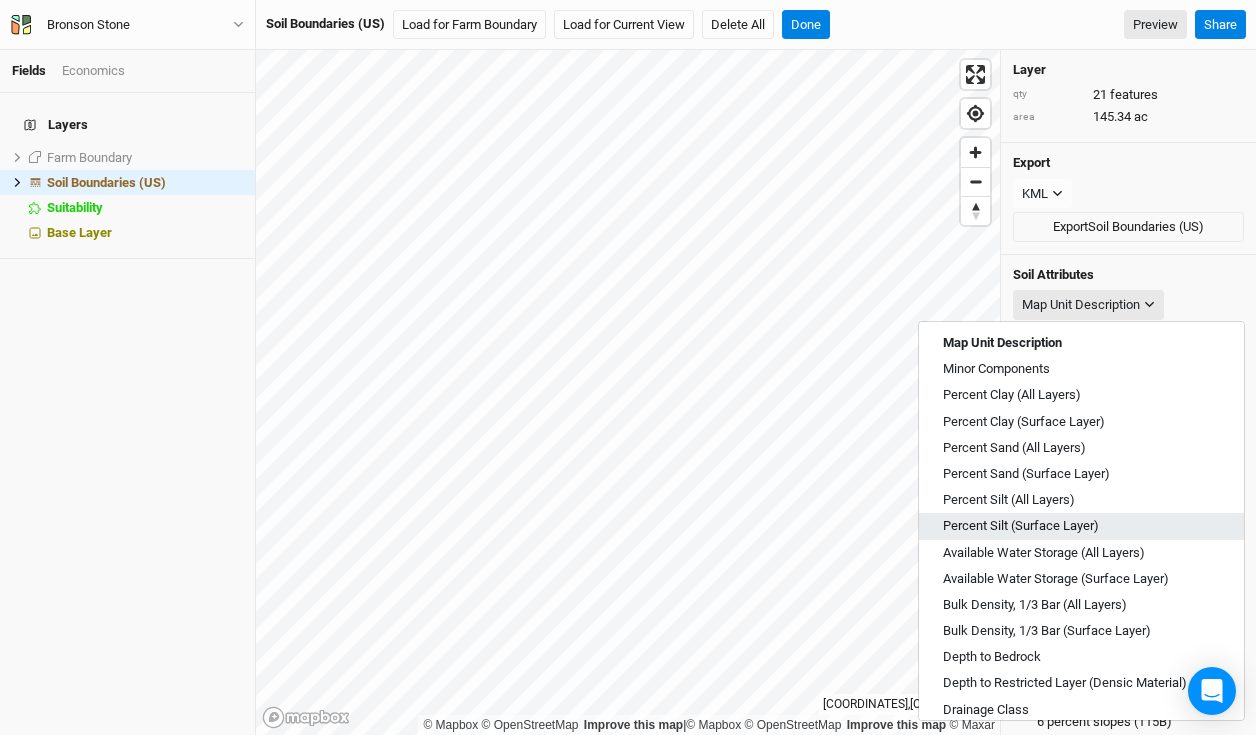 click on "Percent Silt (Surface Layer)" at bounding box center [1021, 526] 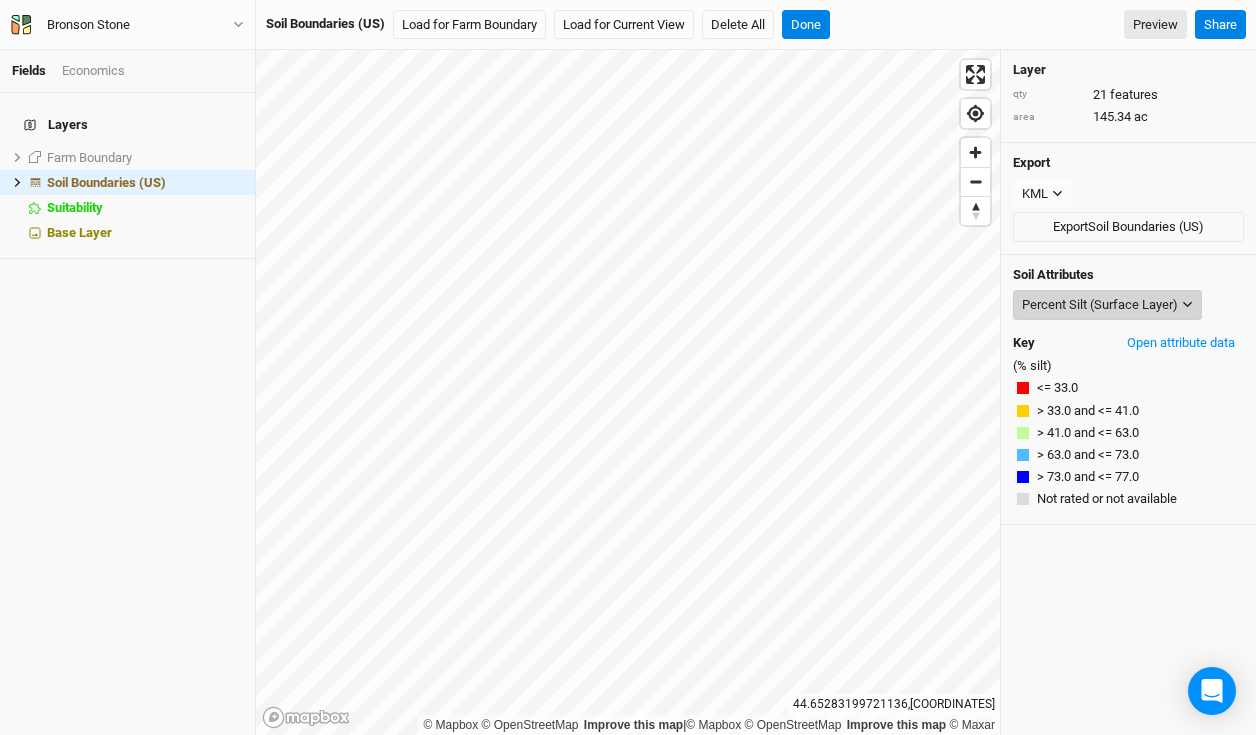 click on "Percent Silt (Surface Layer)" at bounding box center (1100, 305) 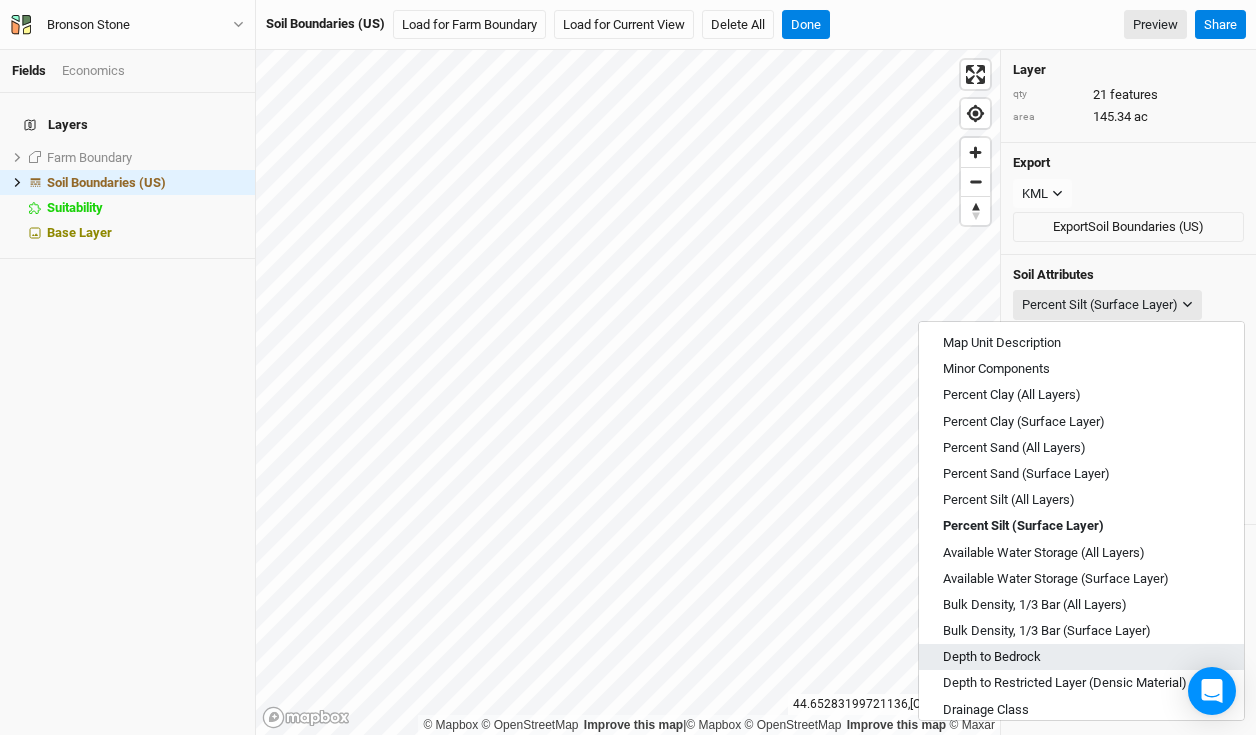 click on "Depth to Bedrock" at bounding box center [992, 657] 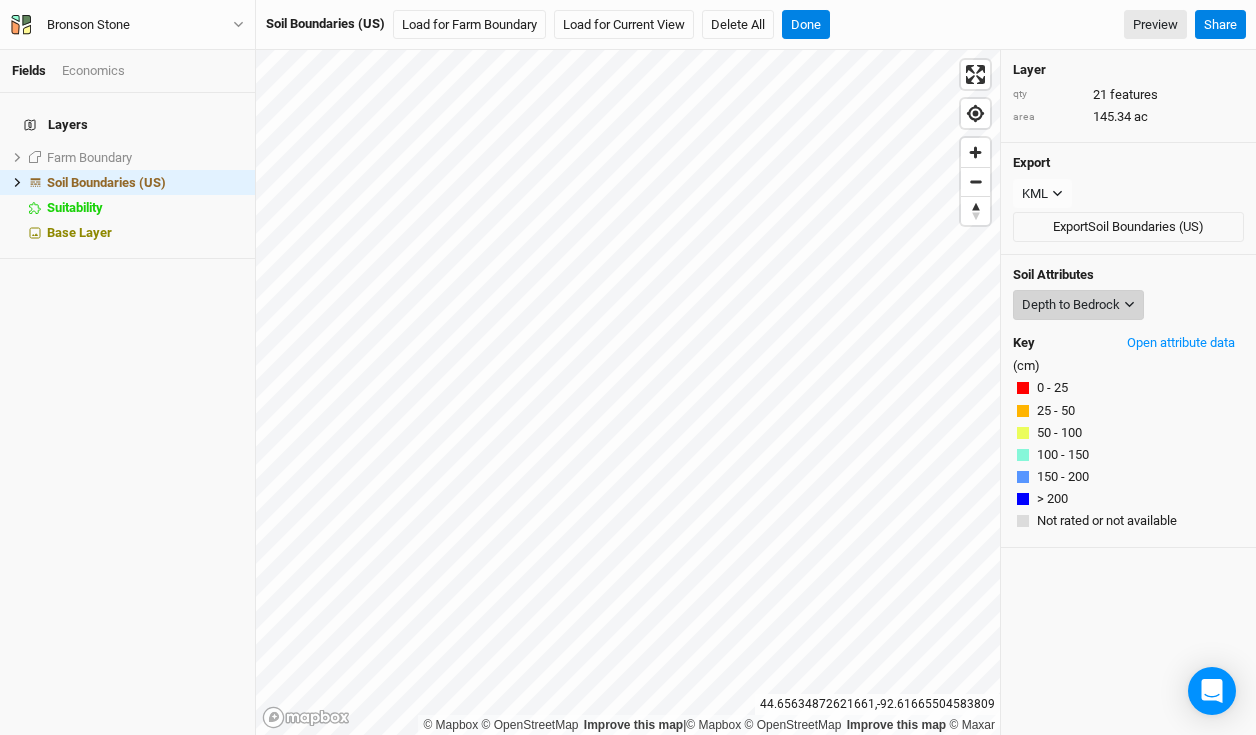 click on "Depth to Bedrock" at bounding box center (1071, 305) 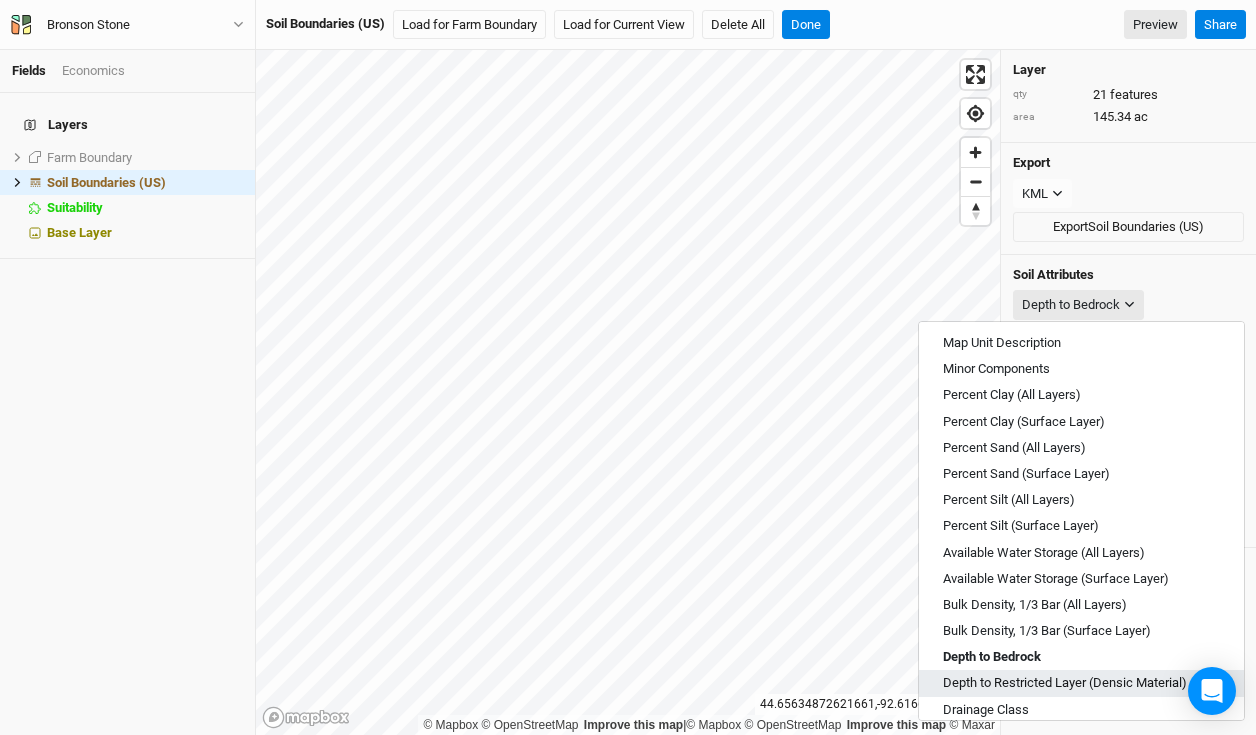 click on "Depth to Restricted Layer (Densic Material)" at bounding box center [1065, 683] 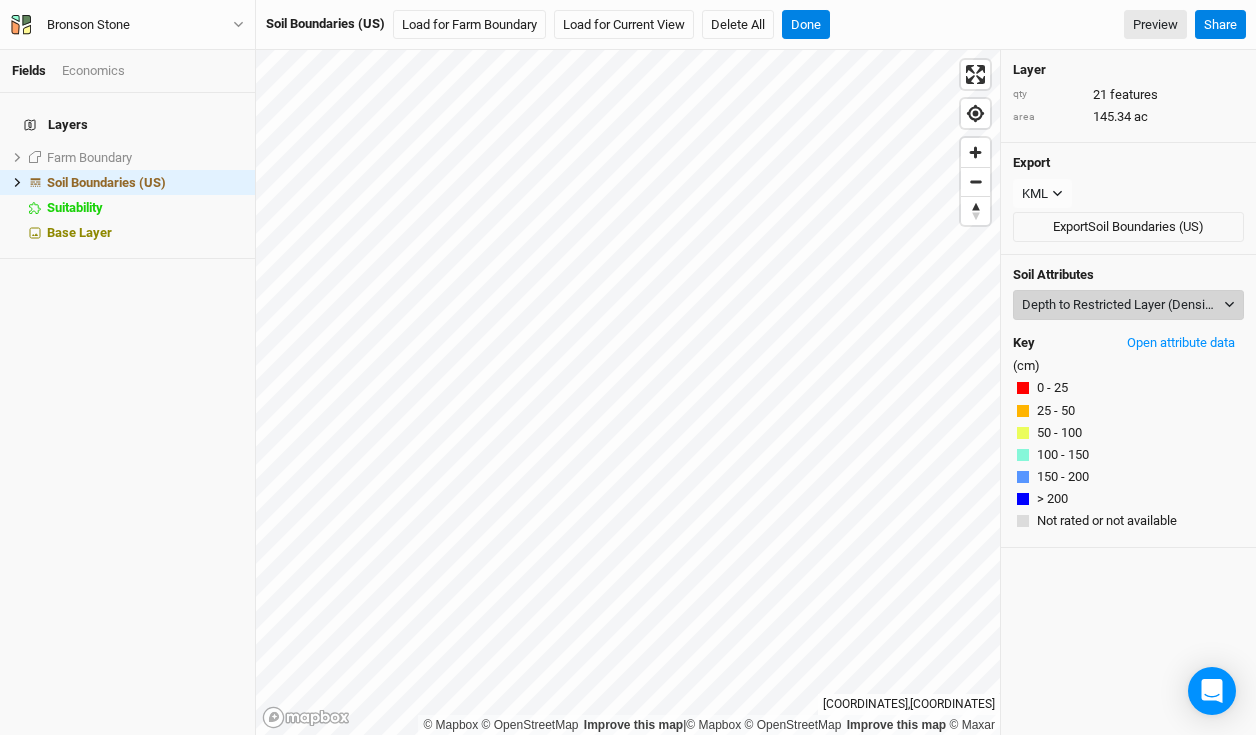 click on "Depth to Restricted Layer (Densic Material)" at bounding box center (1121, 305) 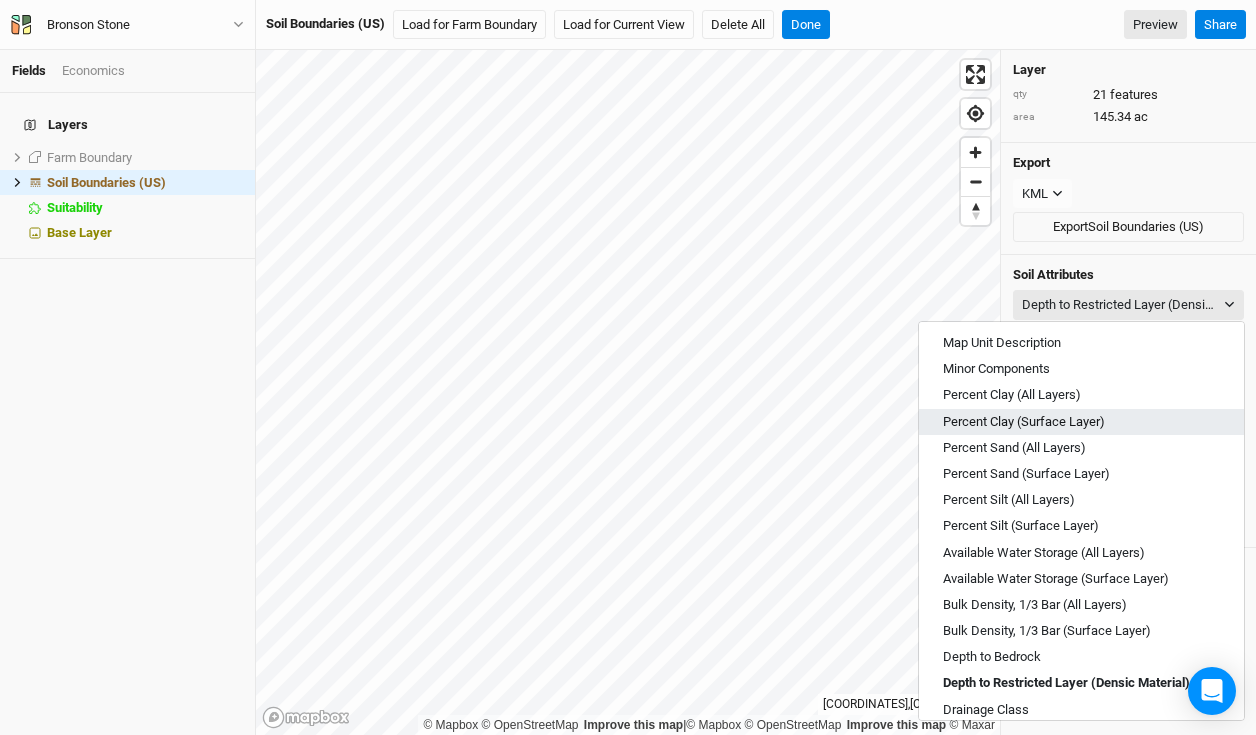 click on "Percent Clay (Surface Layer)" at bounding box center [1081, 422] 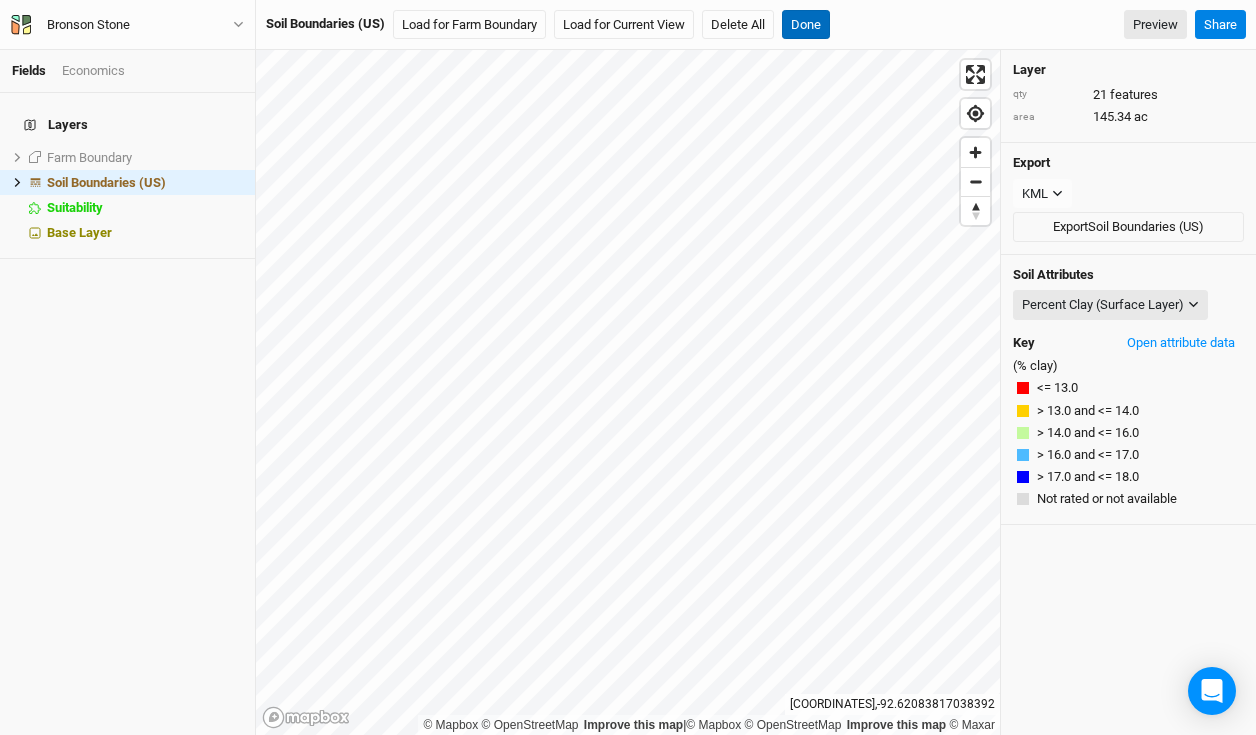 click on "Done" at bounding box center [806, 25] 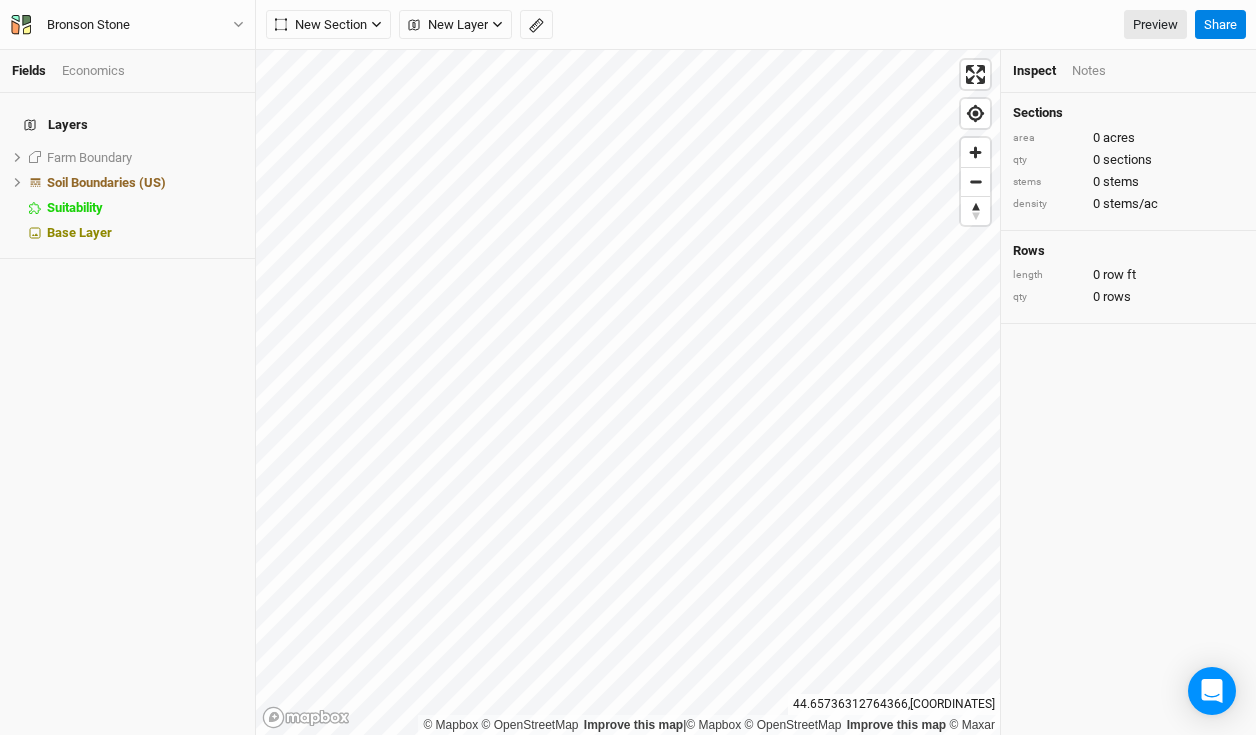 click on "New Section Grid Line Keyline Beta Upload New Layer Custom Contours Roads Utilities Headlands Ridges Valleys Piping Fences Ponds Buildings Field Boundaries CLU Boundaries (US) Preview" at bounding box center (127, 25) 